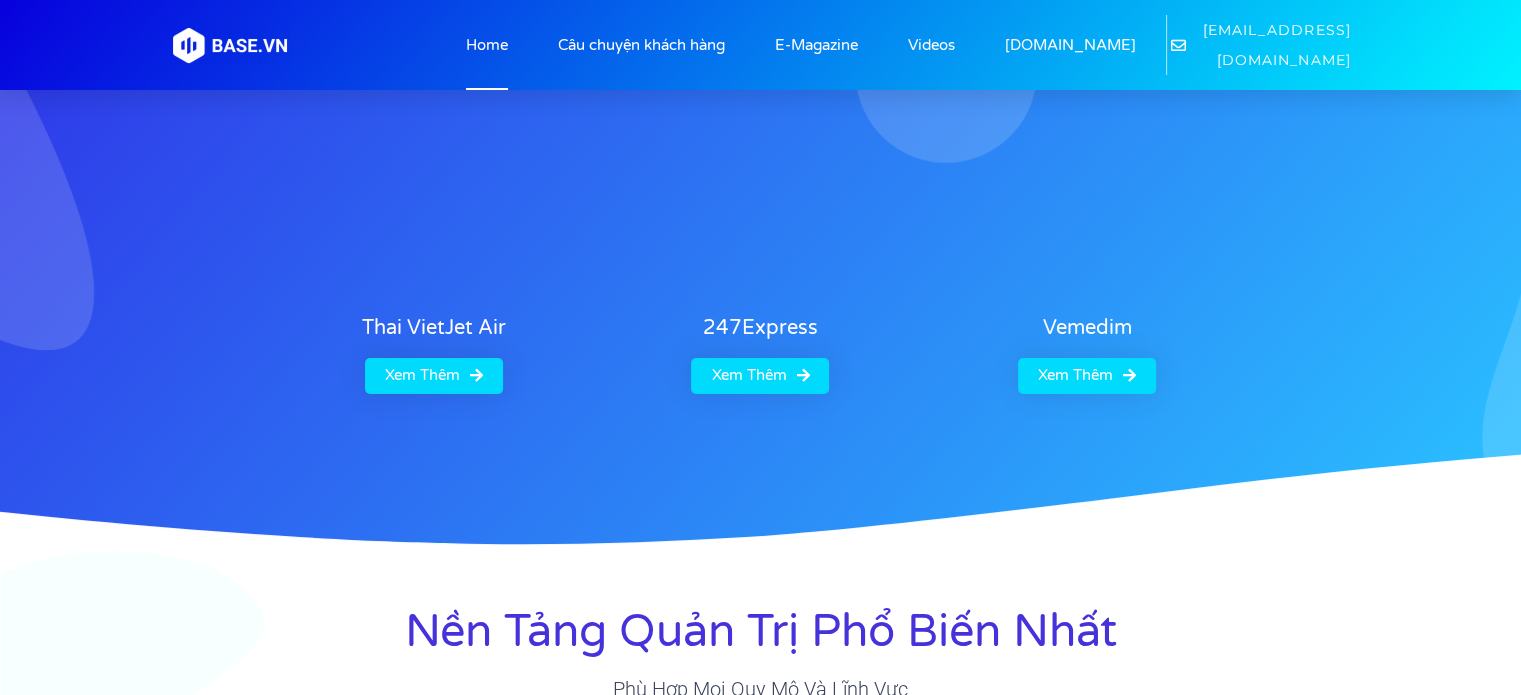 scroll, scrollTop: 0, scrollLeft: 0, axis: both 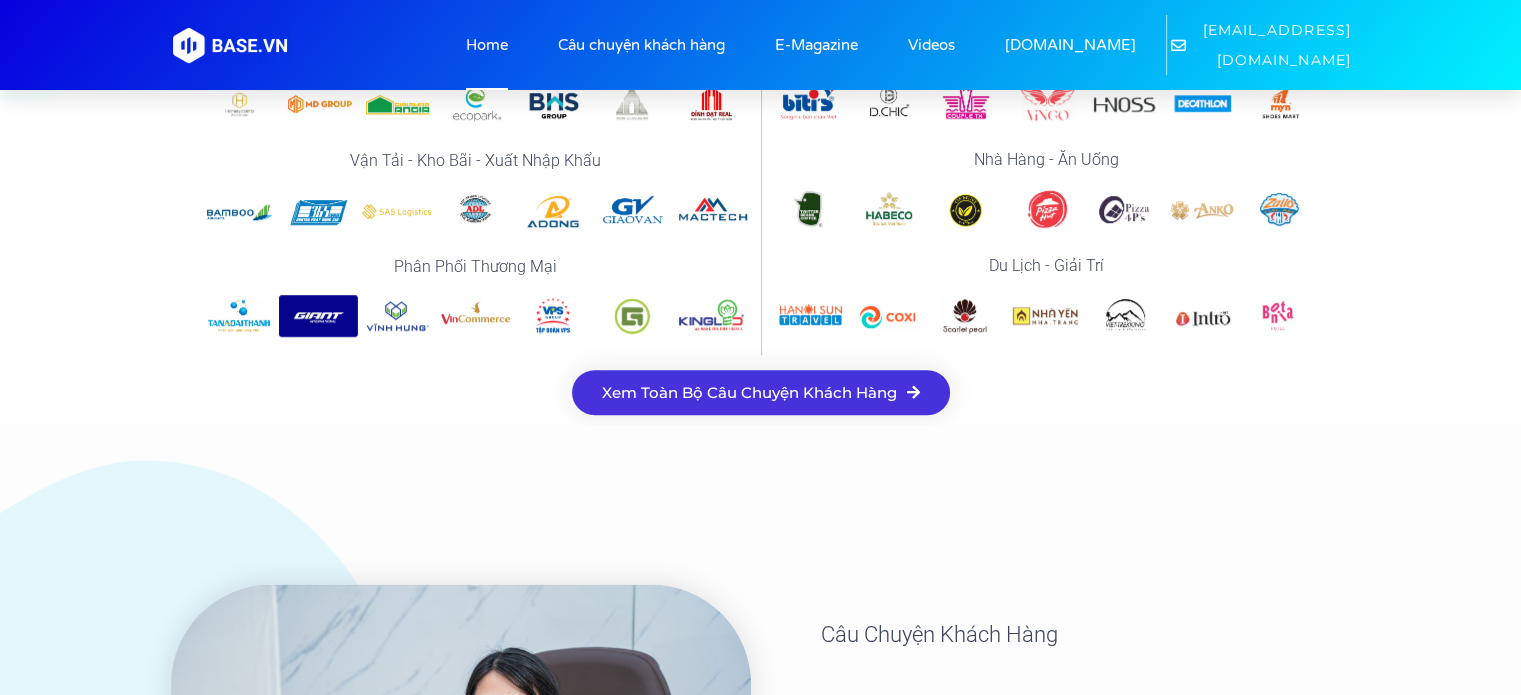 click on "Xem toàn bộ câu chuyện khách hàng" at bounding box center [749, 392] 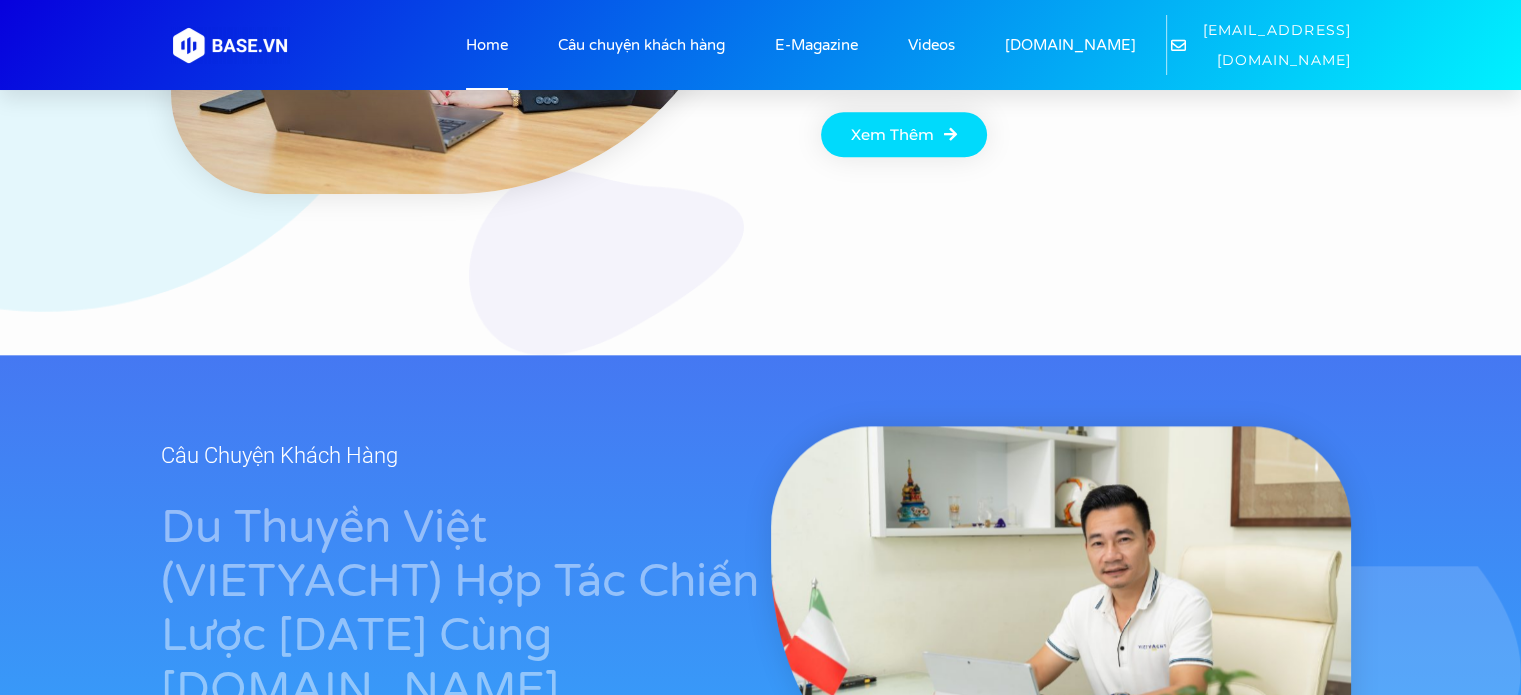scroll, scrollTop: 2308, scrollLeft: 0, axis: vertical 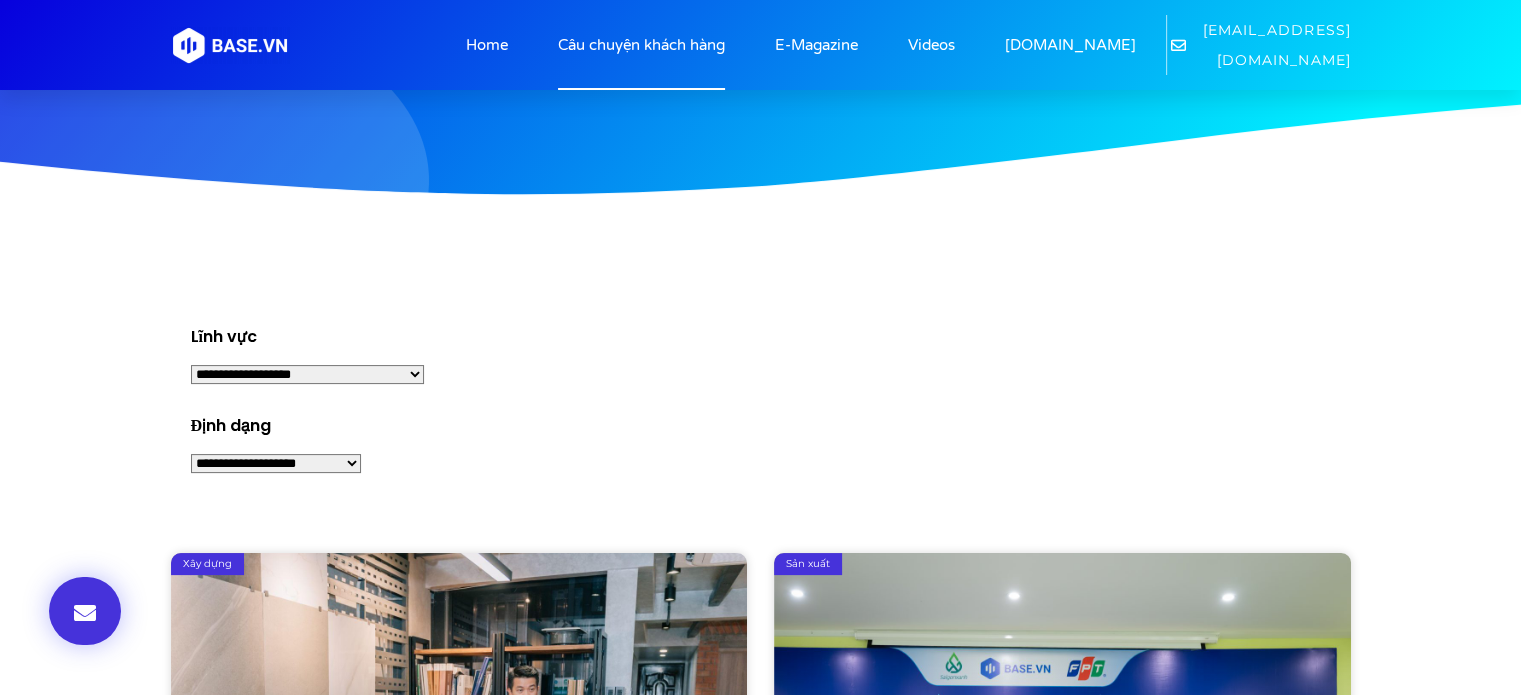 click on "**********" at bounding box center [276, 463] 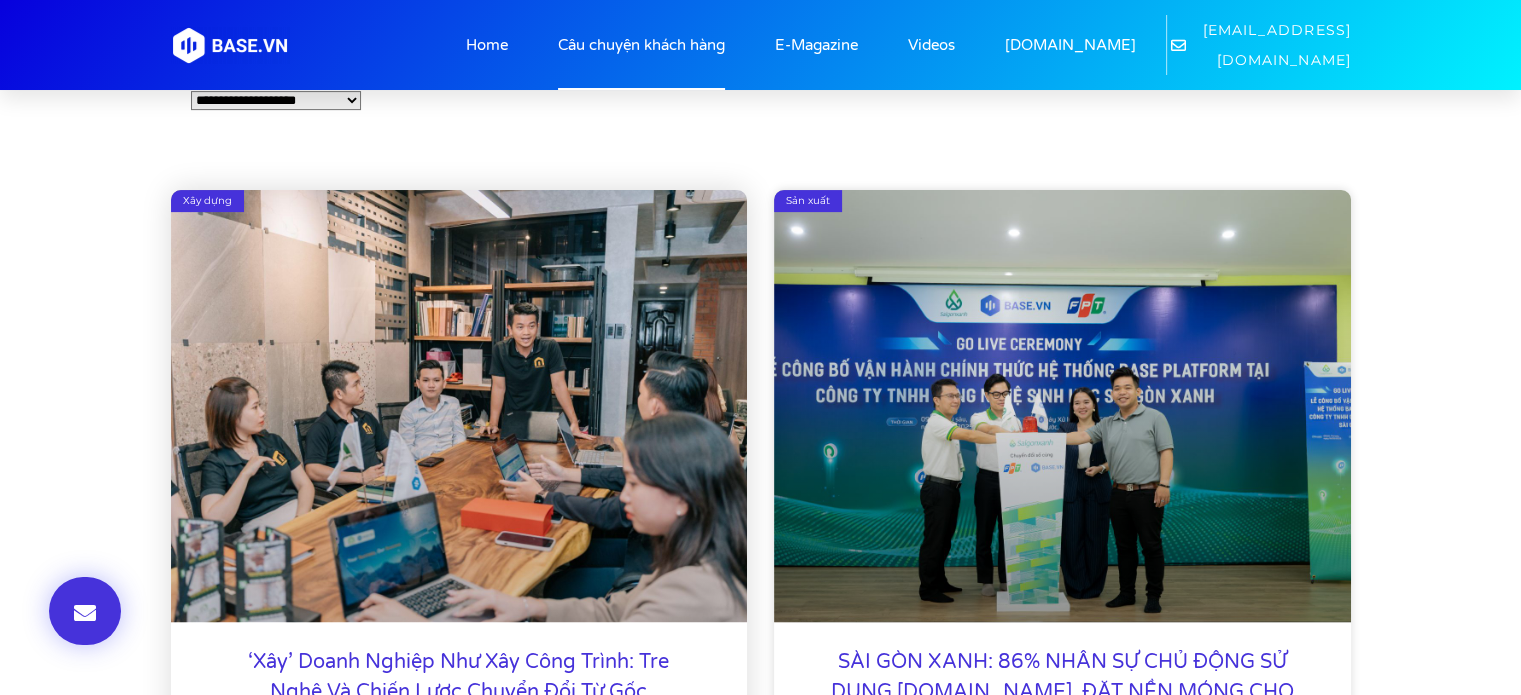 scroll, scrollTop: 800, scrollLeft: 0, axis: vertical 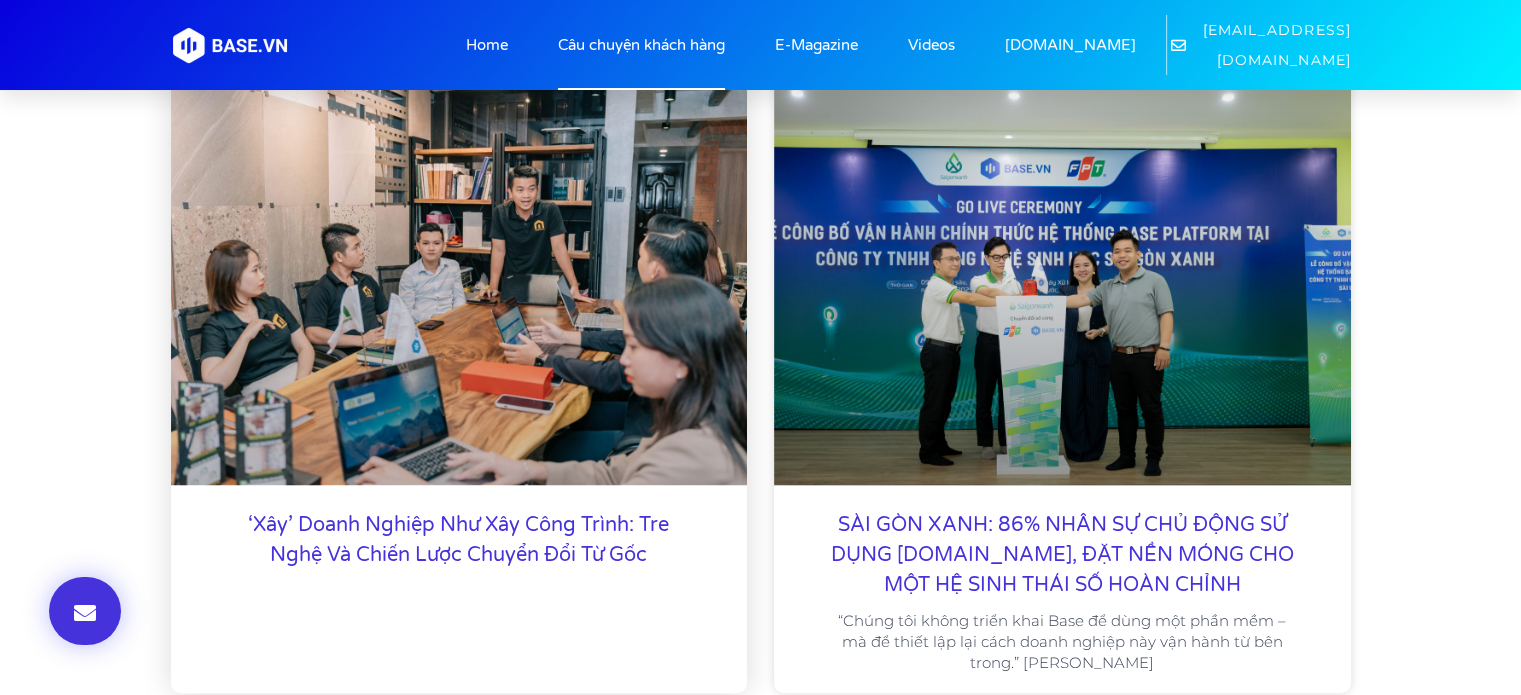 click at bounding box center (459, 269) 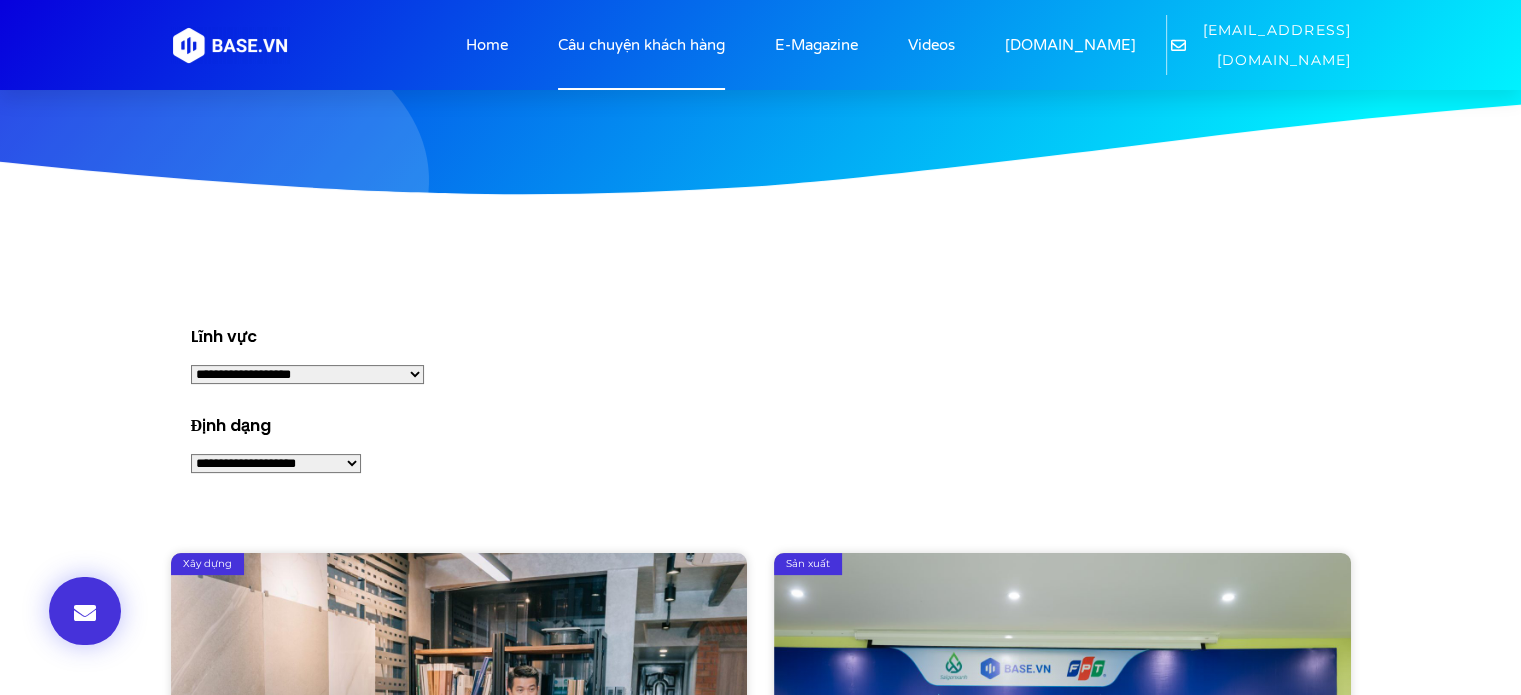 scroll, scrollTop: 0, scrollLeft: 0, axis: both 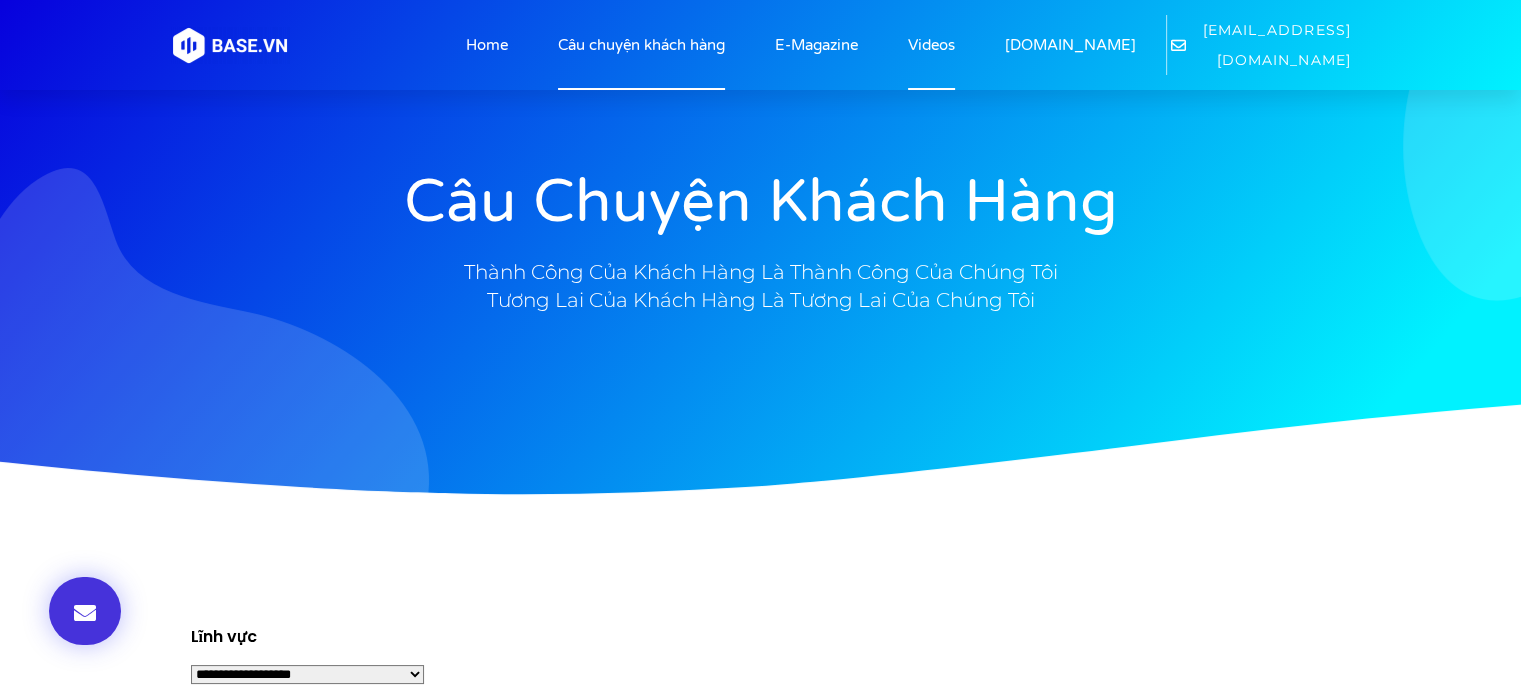 click on "Videos" 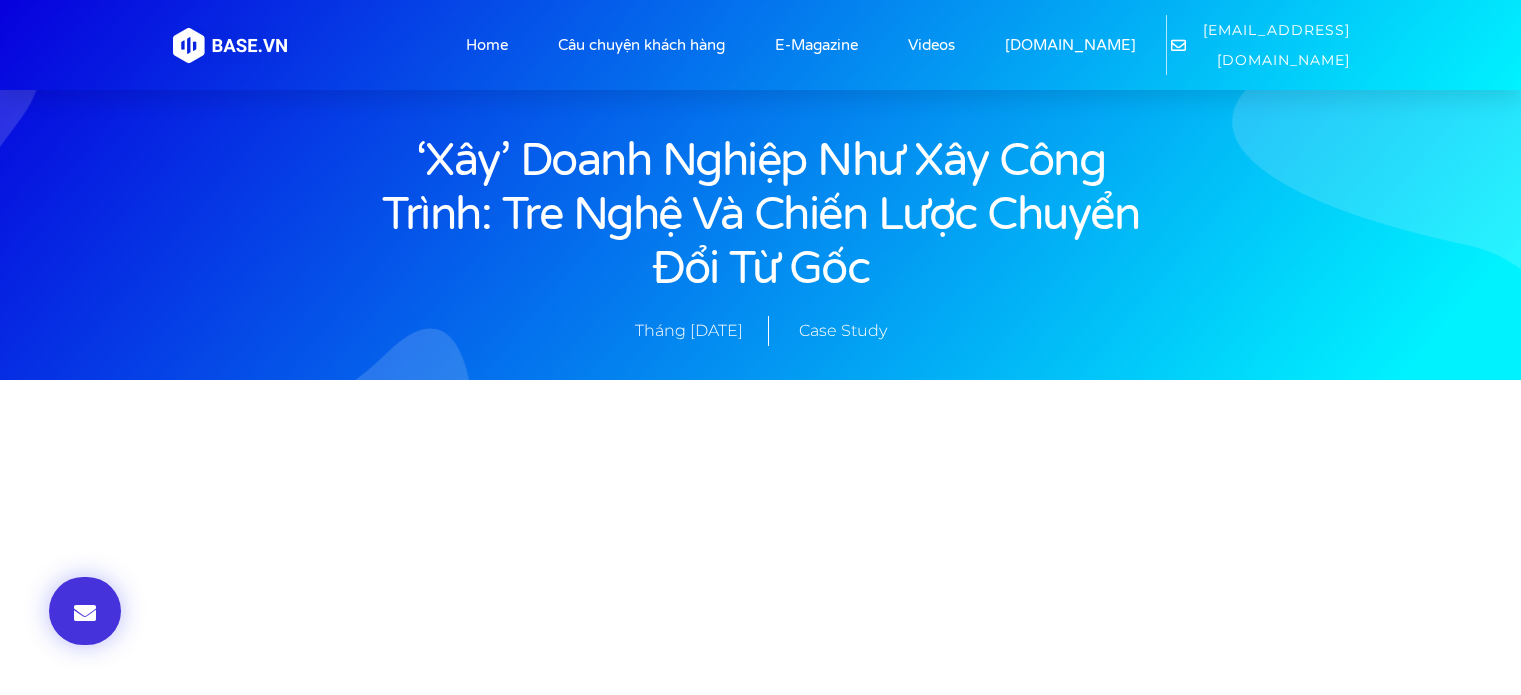 scroll, scrollTop: 0, scrollLeft: 0, axis: both 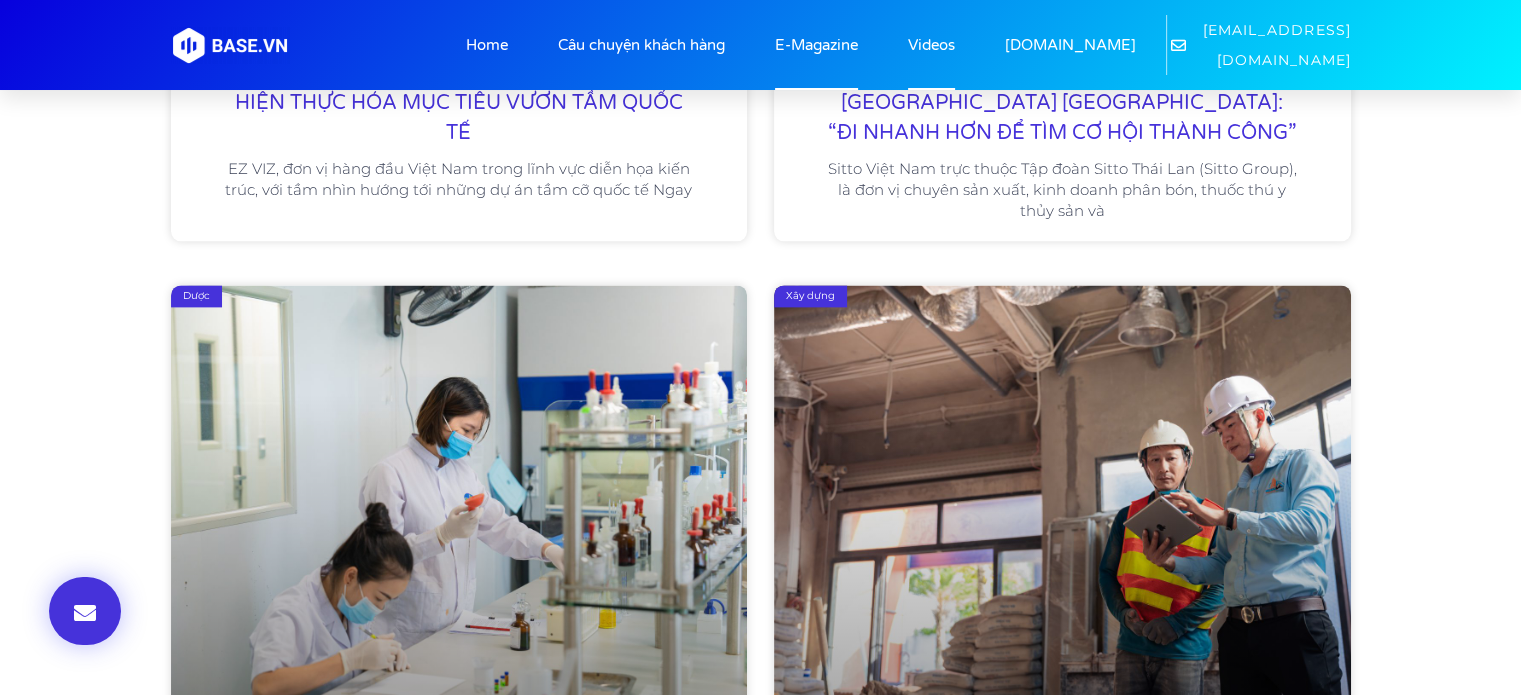 click on "E-Magazine" 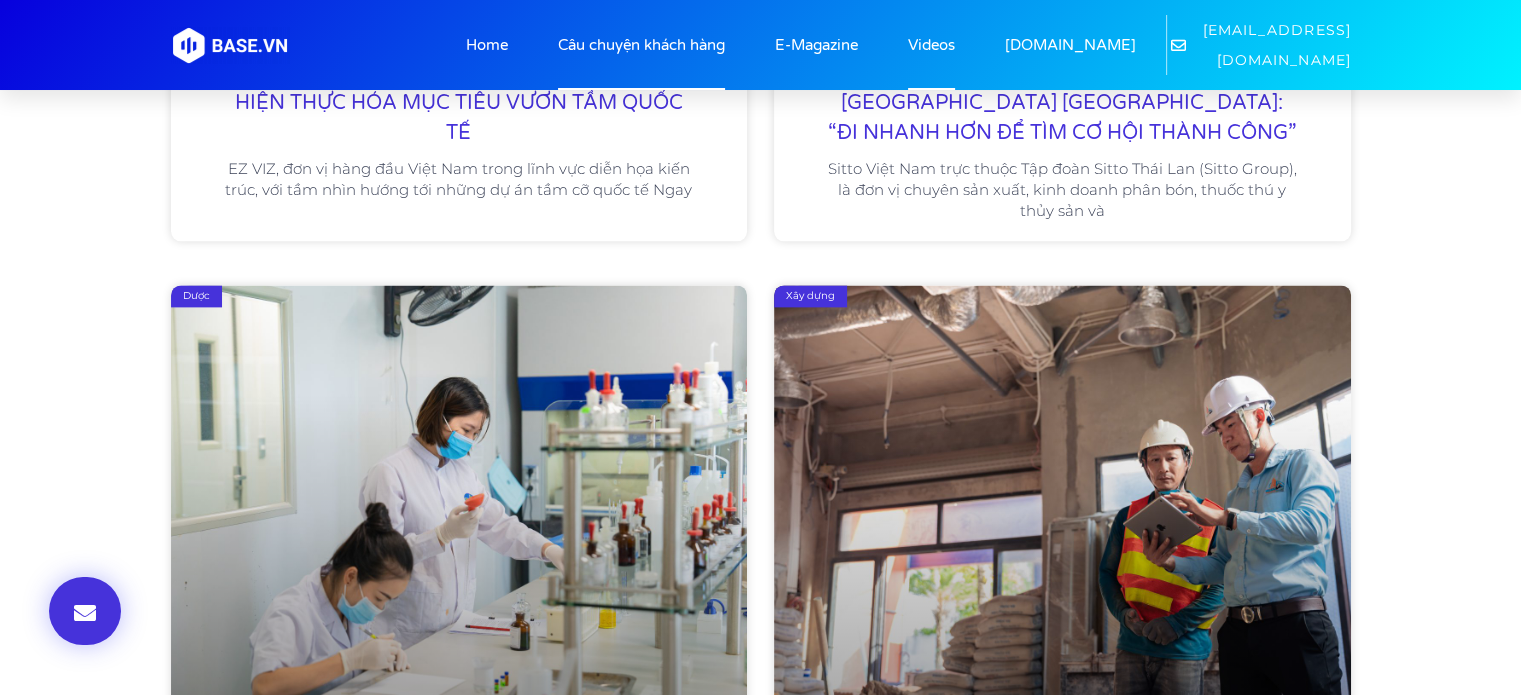 click on "Câu chuyện khách hàng" 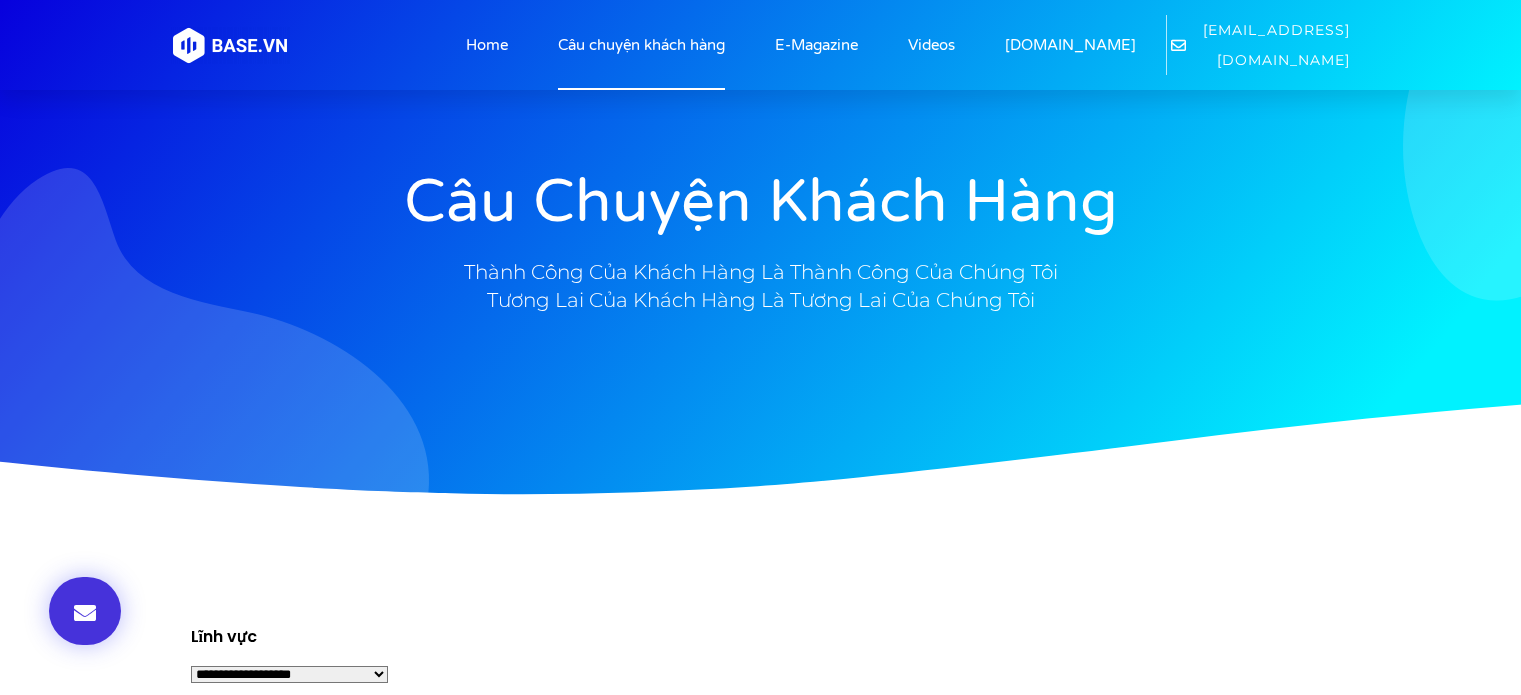 scroll, scrollTop: 0, scrollLeft: 0, axis: both 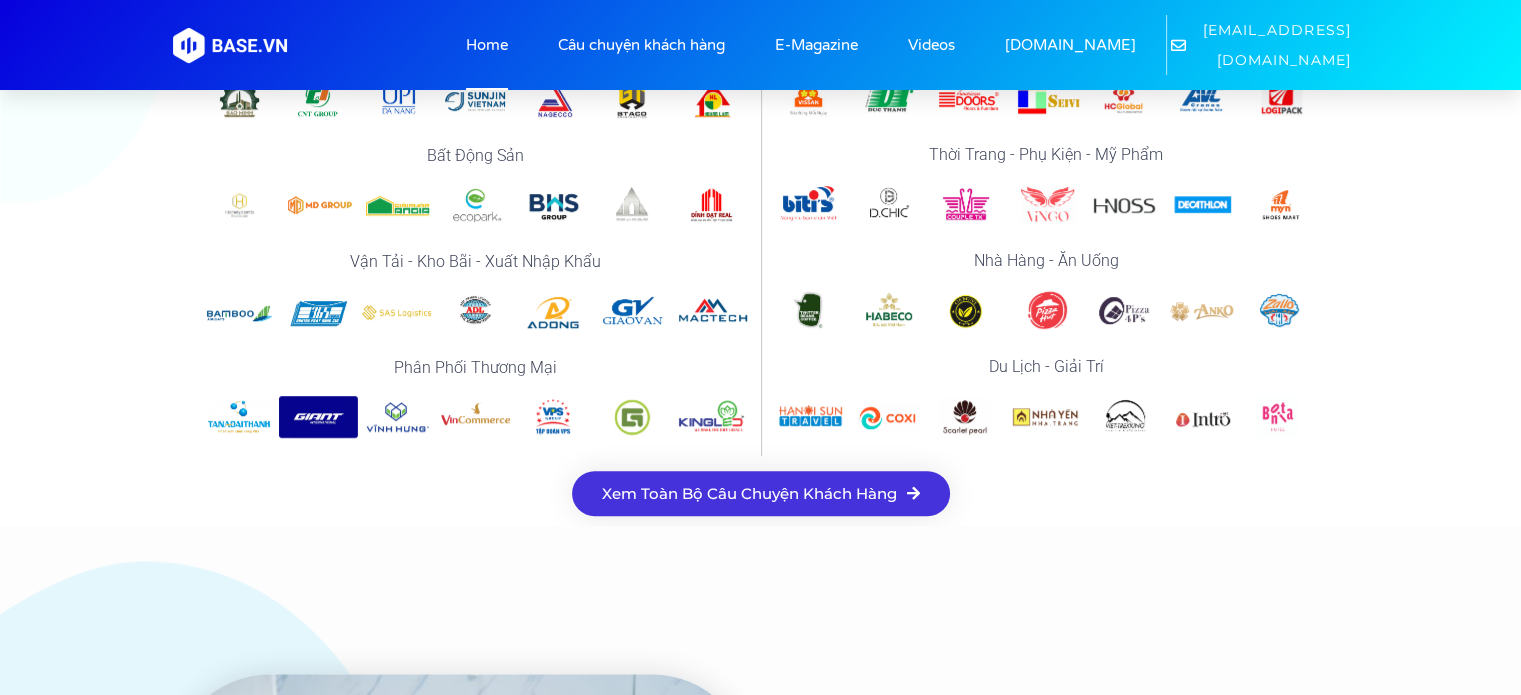 click on "Xem toàn bộ câu chuyện khách hàng" at bounding box center [749, 493] 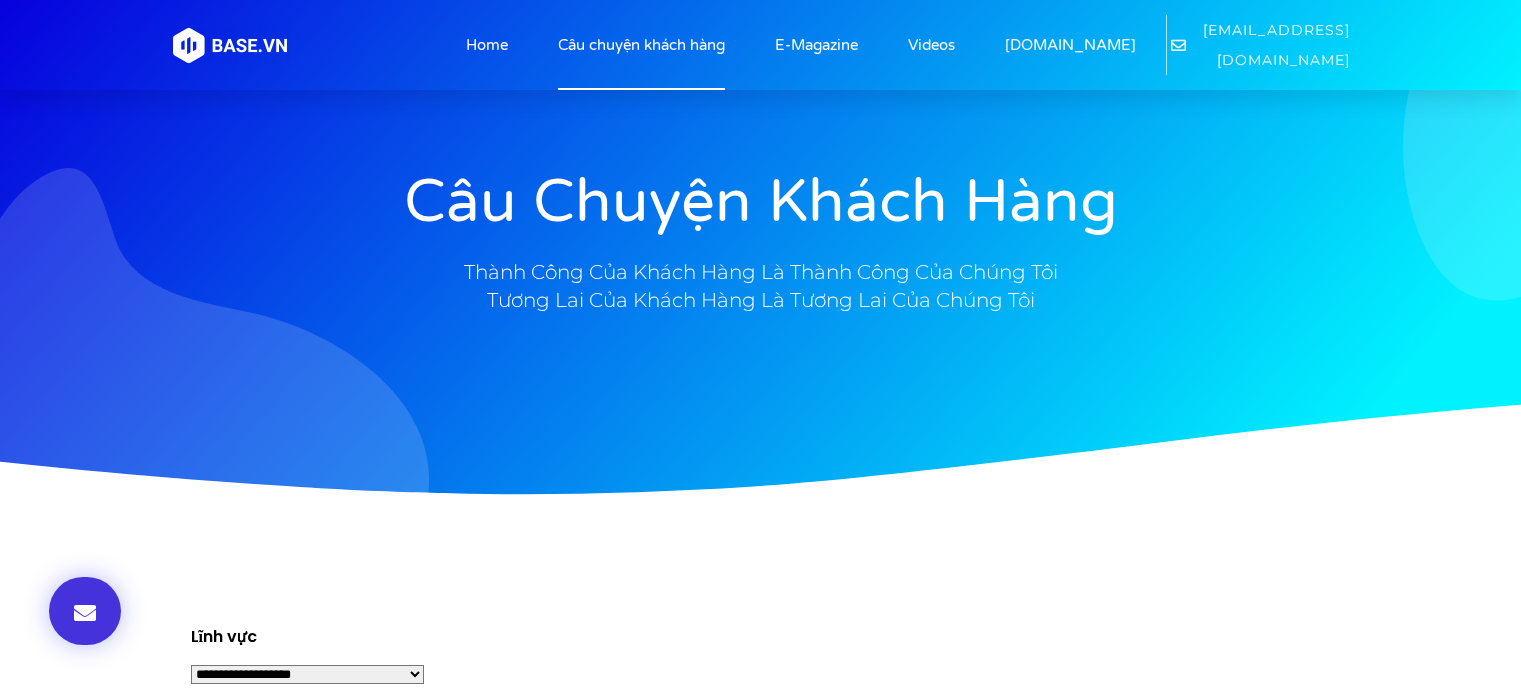 scroll, scrollTop: 0, scrollLeft: 0, axis: both 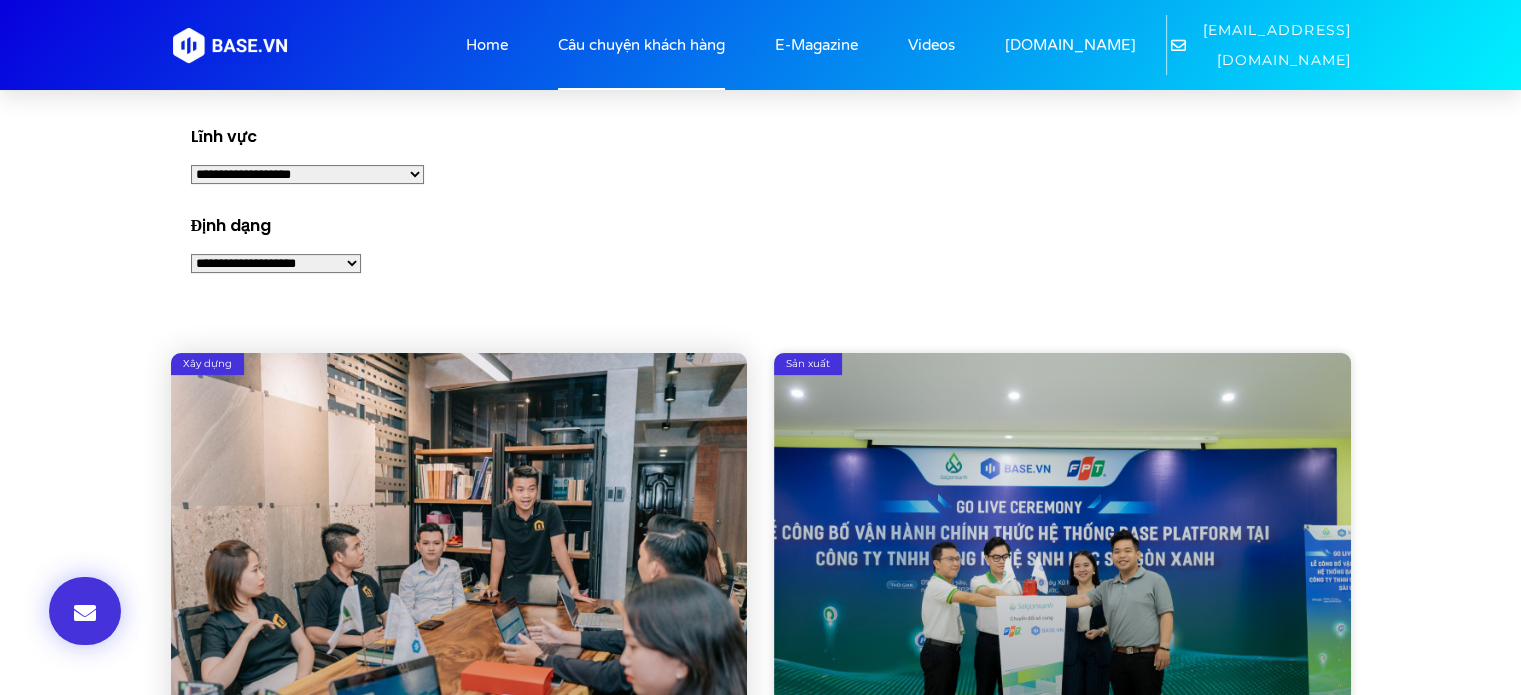 click at bounding box center (459, 569) 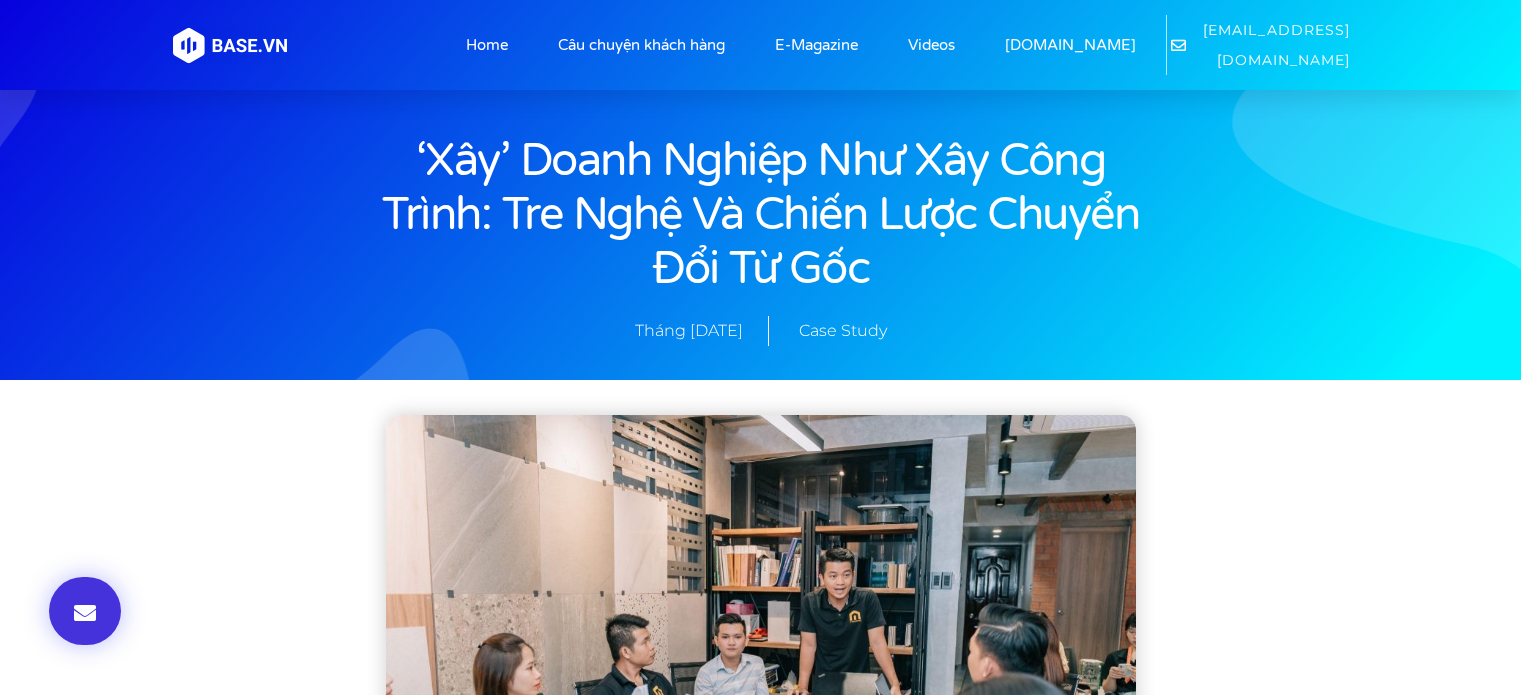 scroll, scrollTop: 500, scrollLeft: 0, axis: vertical 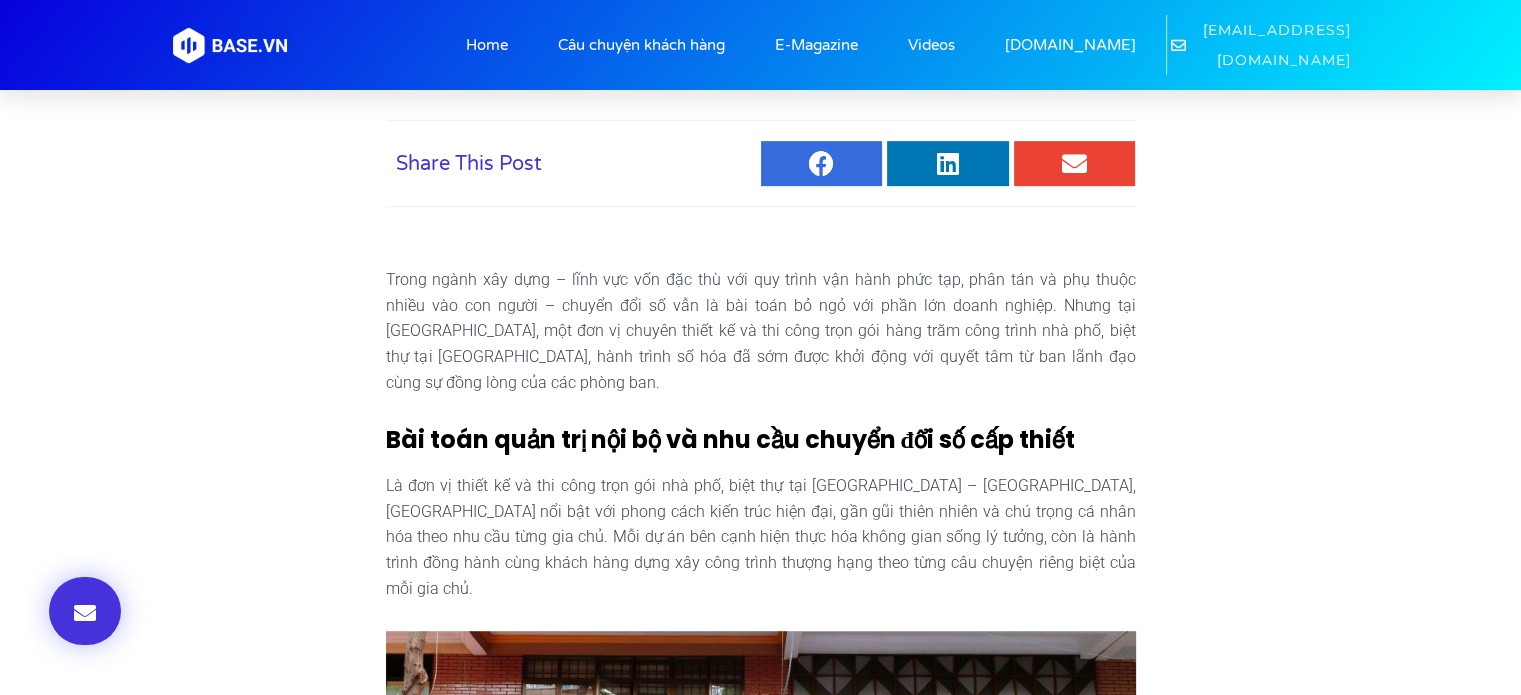 click on "Share on facebook" at bounding box center (822, 163) 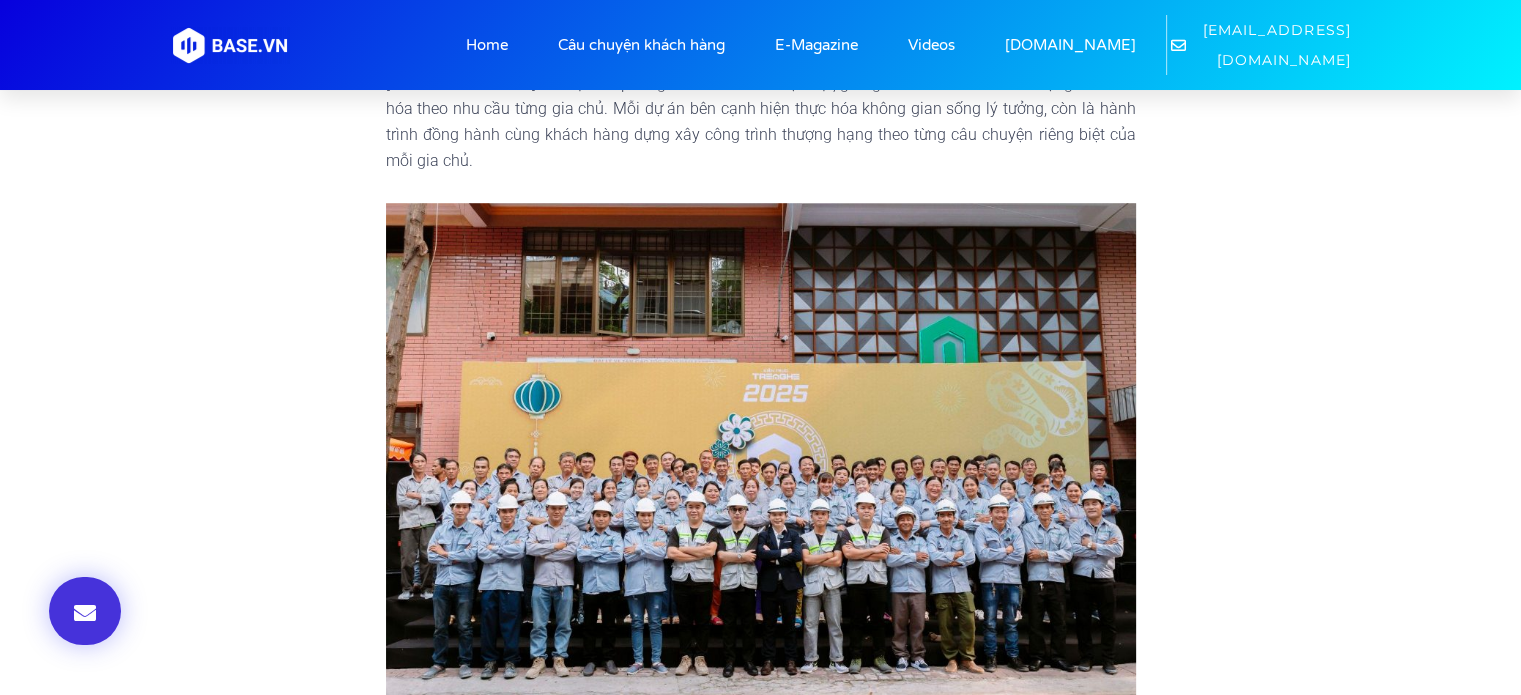 scroll, scrollTop: 1500, scrollLeft: 0, axis: vertical 